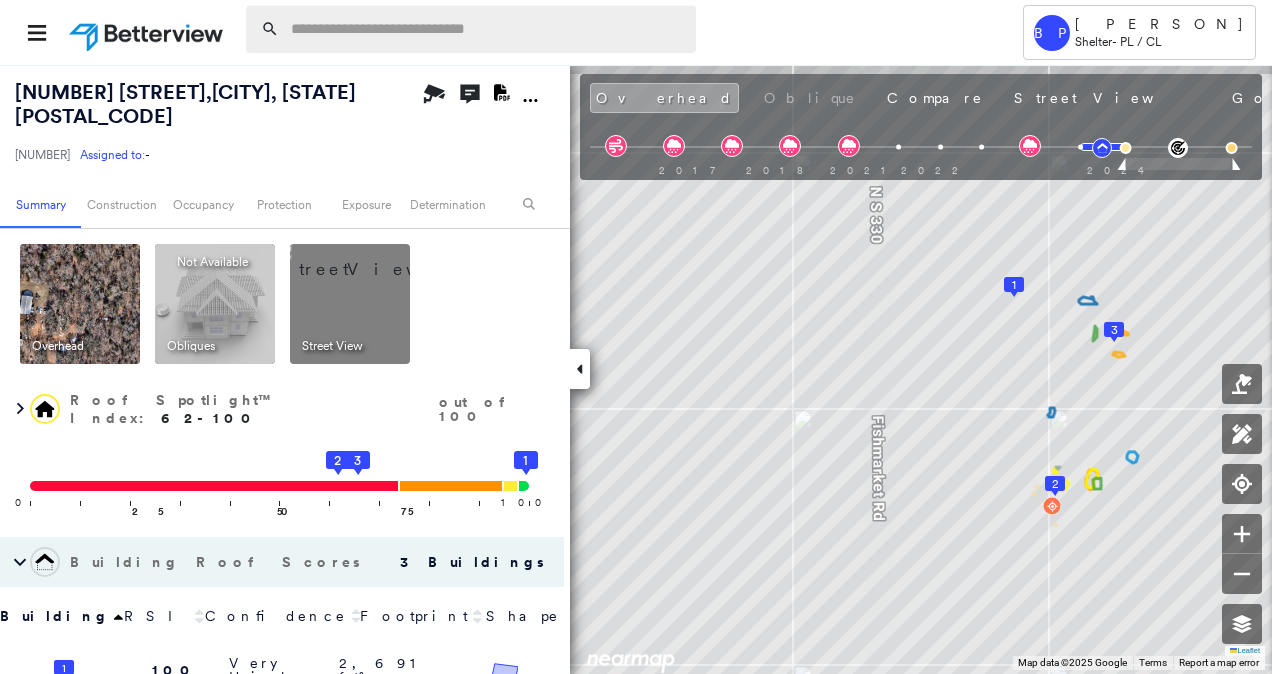 scroll, scrollTop: 0, scrollLeft: 0, axis: both 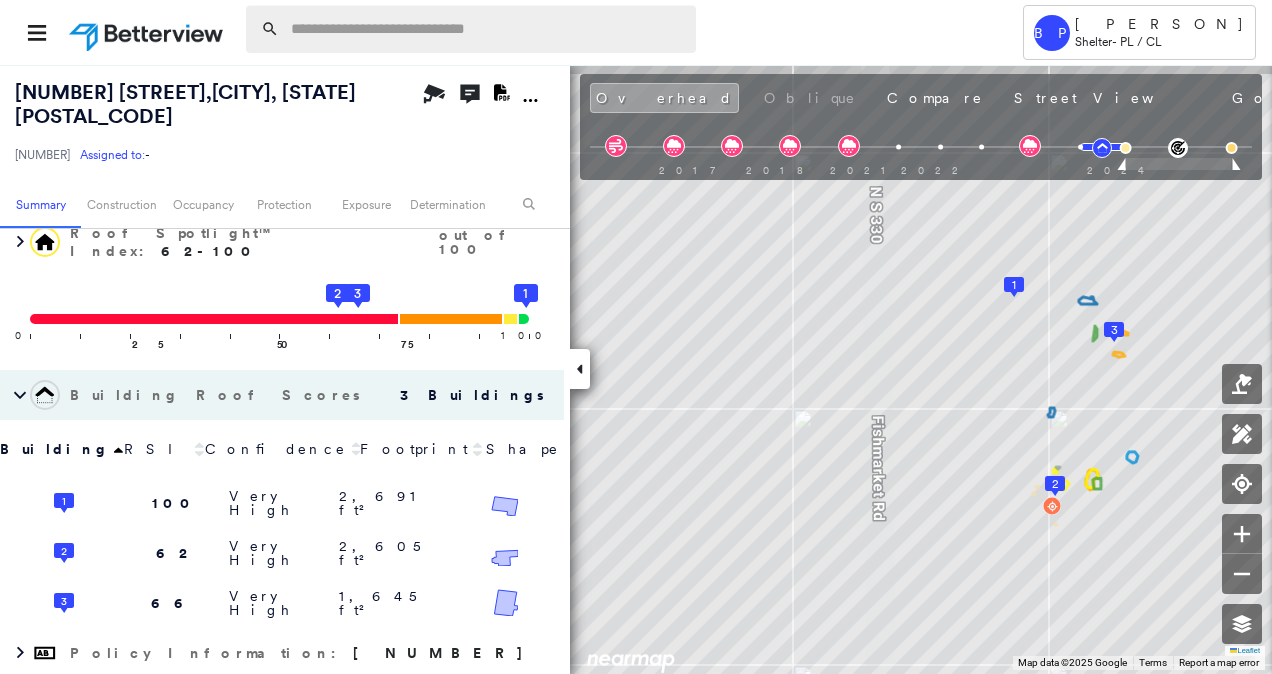 click at bounding box center (487, 29) 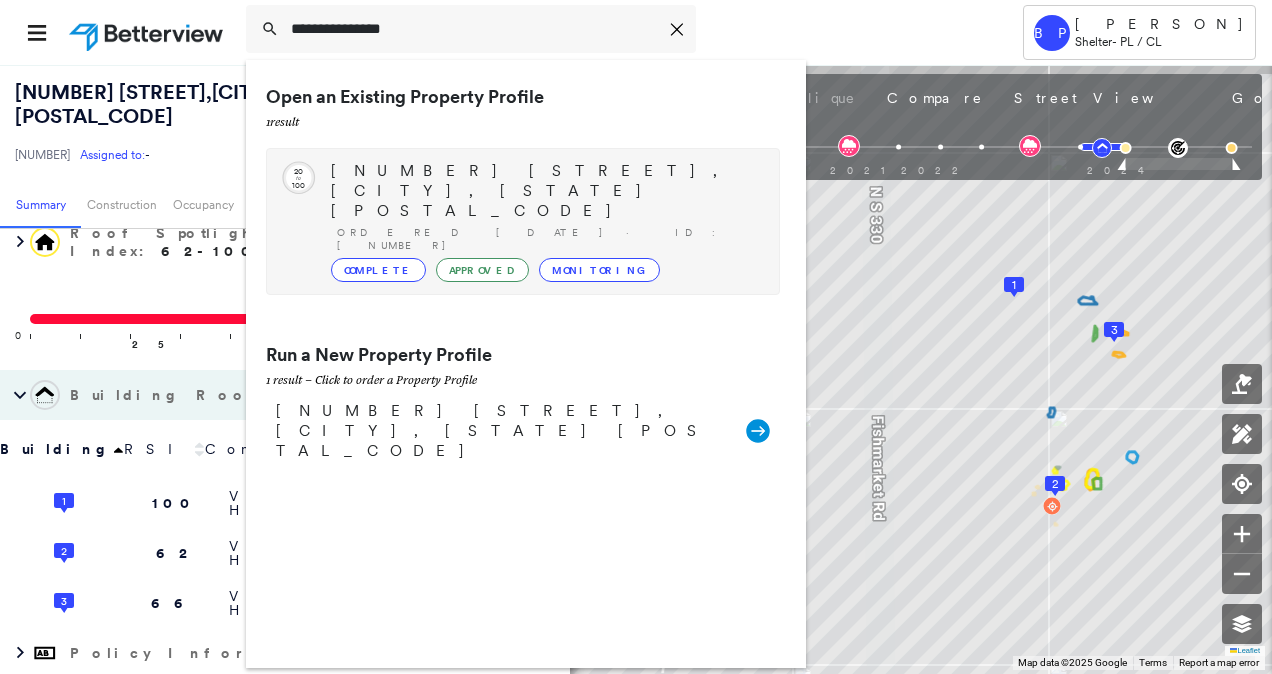 type on "**********" 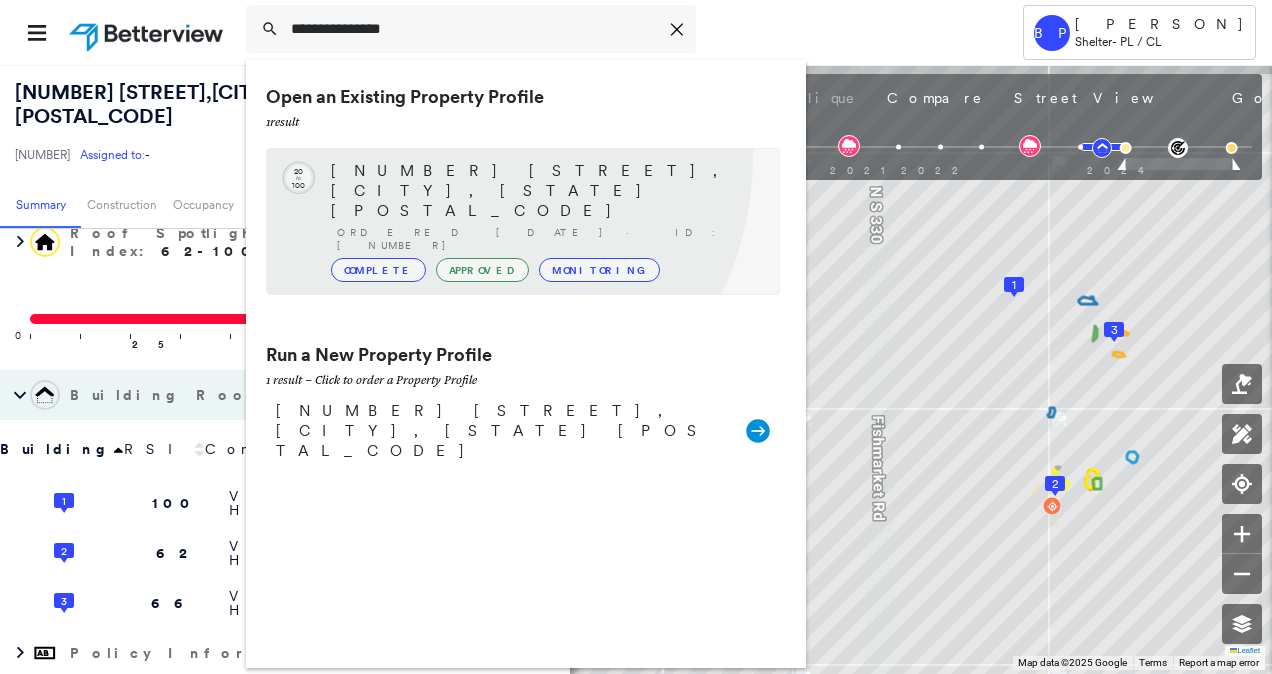 click on "Circled Text Icon 20 to 100 [NUMBER] [STREET], [CITY], [STATE] [POSTAL_CODE] Ordered [DATE] · ID: [NUMBER] Complete Approved Monitoring" at bounding box center [523, 221] 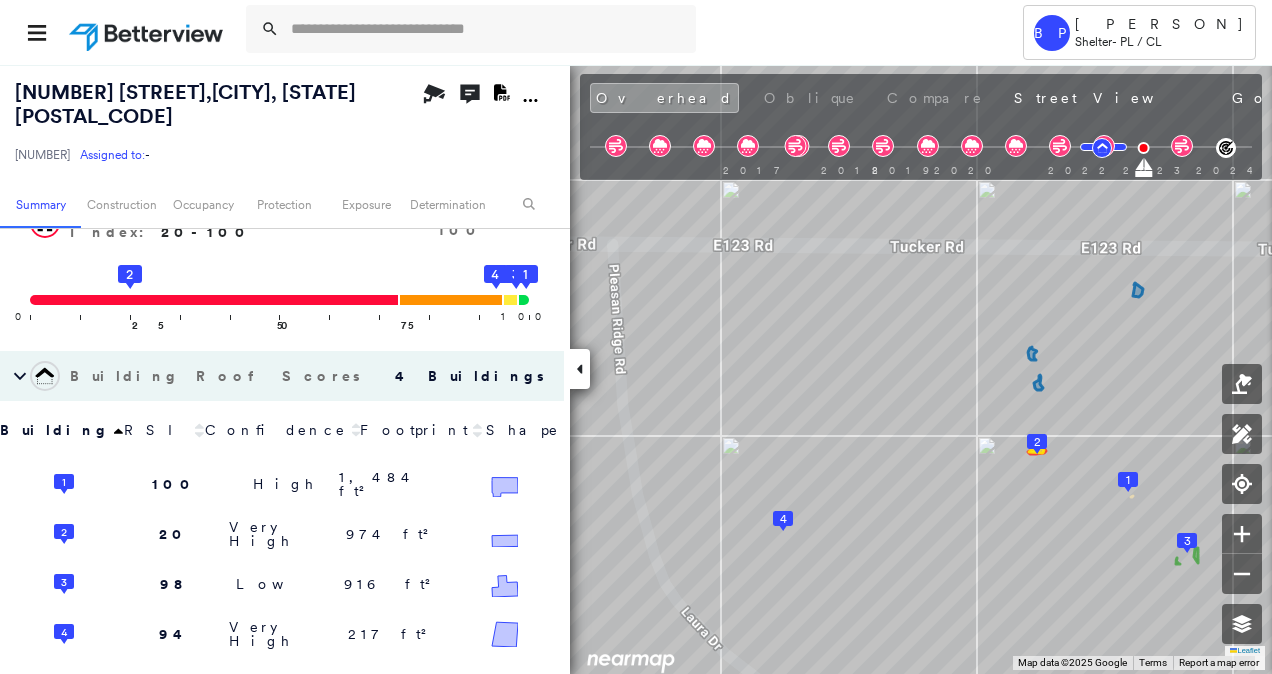 scroll, scrollTop: 204, scrollLeft: 0, axis: vertical 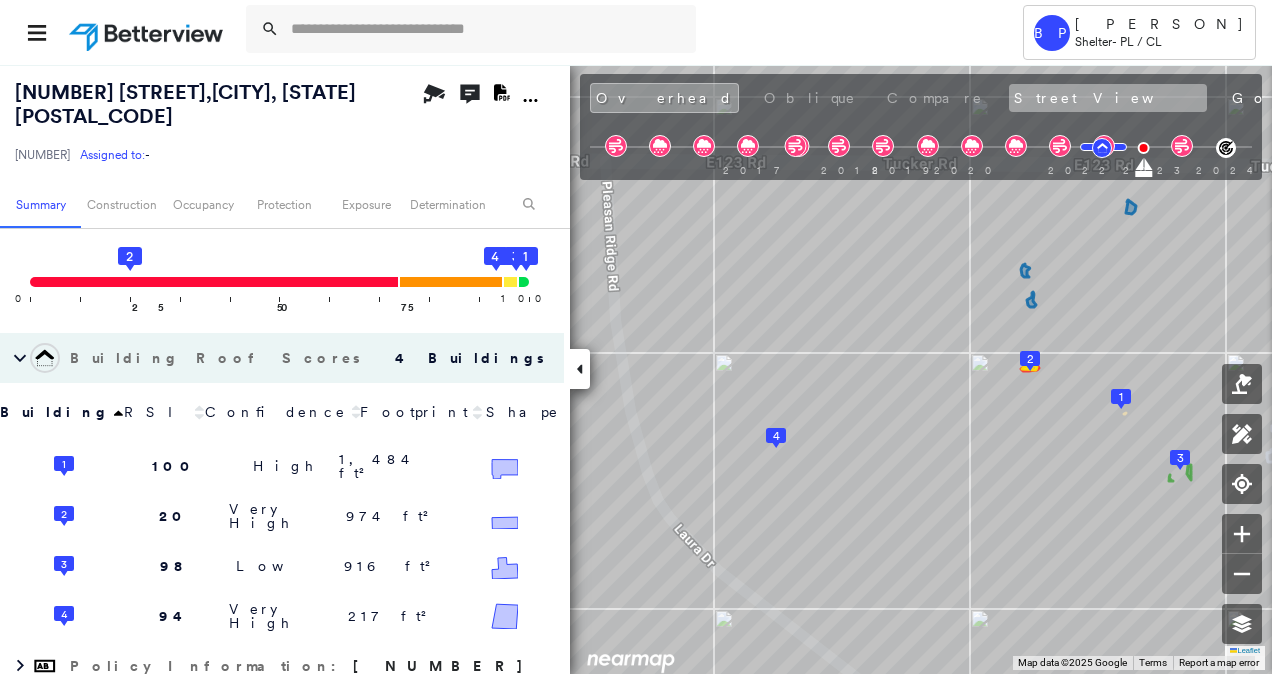 click on "Street View" at bounding box center [1108, 98] 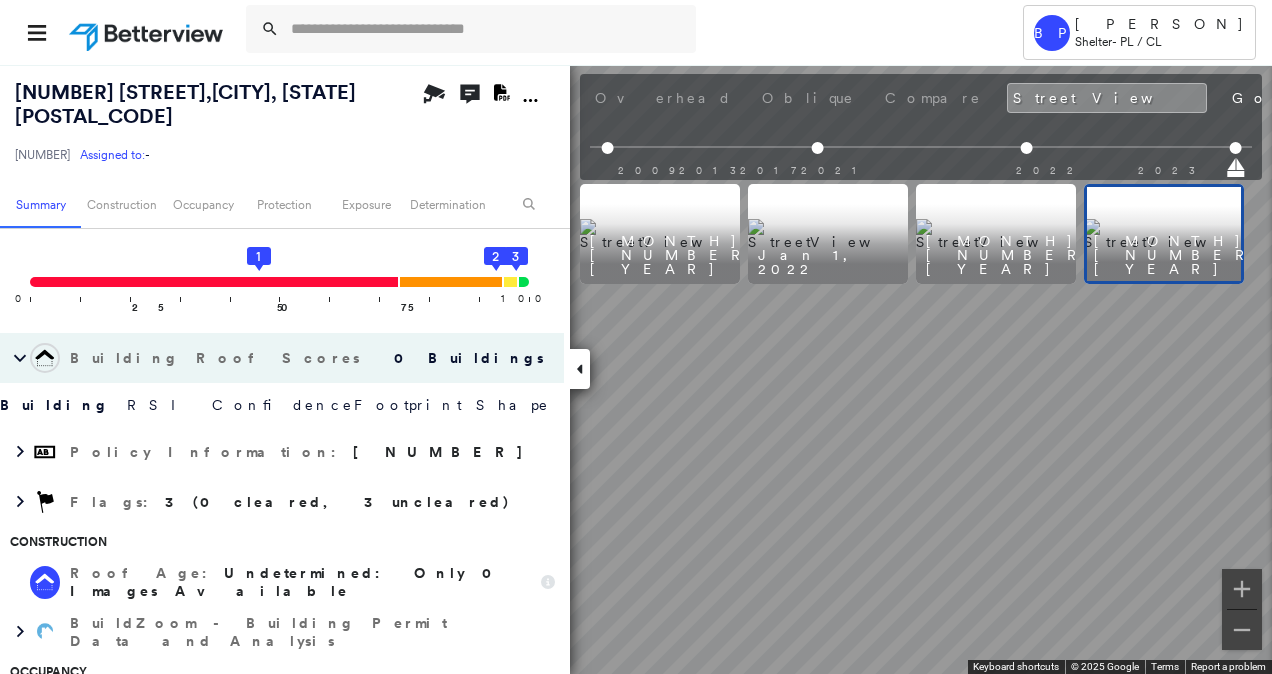 click on "Tower BP [PERSON] Shelter  -   [NUMBER] [STREET] ,  [CITY], [STATE] [POSTAL_CODE] [NUMBER] Assigned to:  - Assigned to:  - [NUMBER] Assigned to:  - Open Comments Download PDF Report Summary Construction Occupancy Protection Exposure Determination Overhead Obliques Not Available ; Street View Roof Spotlight™ Index :  46-98 out of 100 0 100 25 50 1 75 2 3 Building Roof Scores 0 Buildings Building RSI Confidence Footprint Shape Policy Information :  [NUMBER] Flags :  3 (0 cleared, 3 uncleared) Construction Roof Age :  Undetermined: Only 0 Images Available BuildZoom - Building Permit Data and Analysis Occupancy Place Detail Protection Exposure FEMA Risk Index Hail Regional Hazard: 2   out of  5 Wildfire Regional Hazard: 3   out of  5 Additional Perils Determination Flags :  3 (0 cleared, 3 uncleared) Uncleared Flags (3) Cleared Flags  (0) Tree Overhang Flagged [DATE] Clear LOW Low Priority Flagged [DATE] Clear Critical Priority Flagged [DATE] Clear Action Taken New Entry Save" at bounding box center (636, 337) 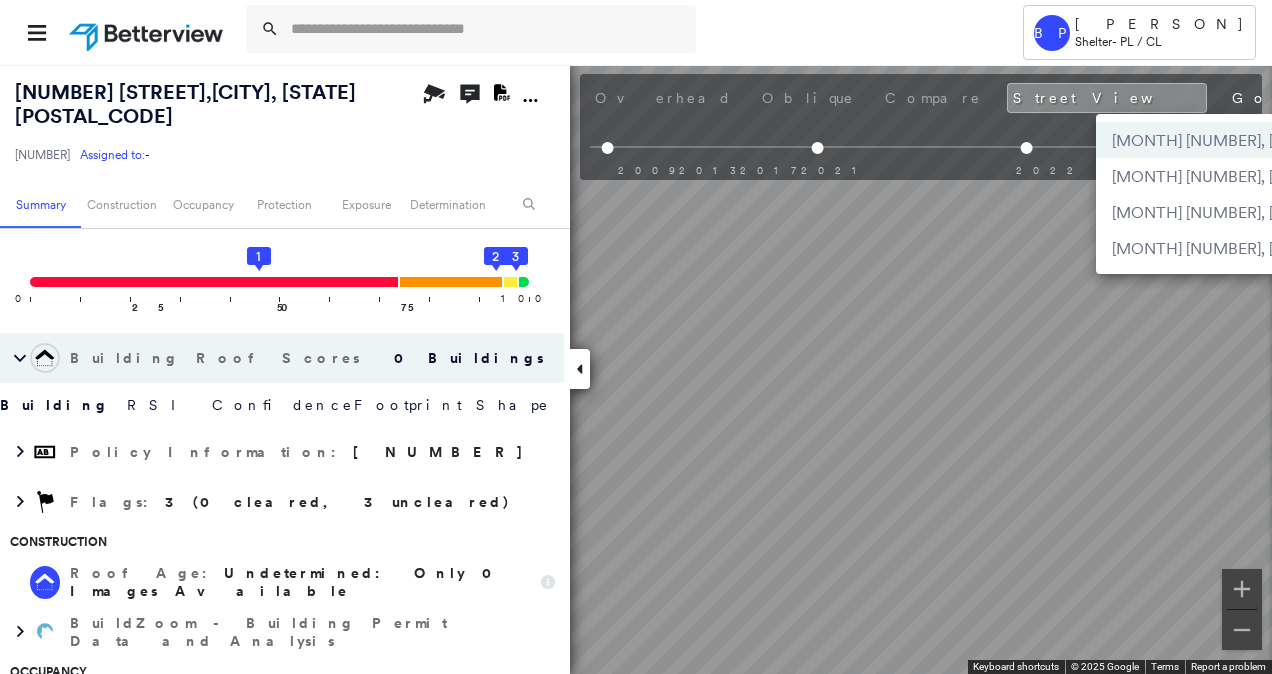 click at bounding box center (636, 337) 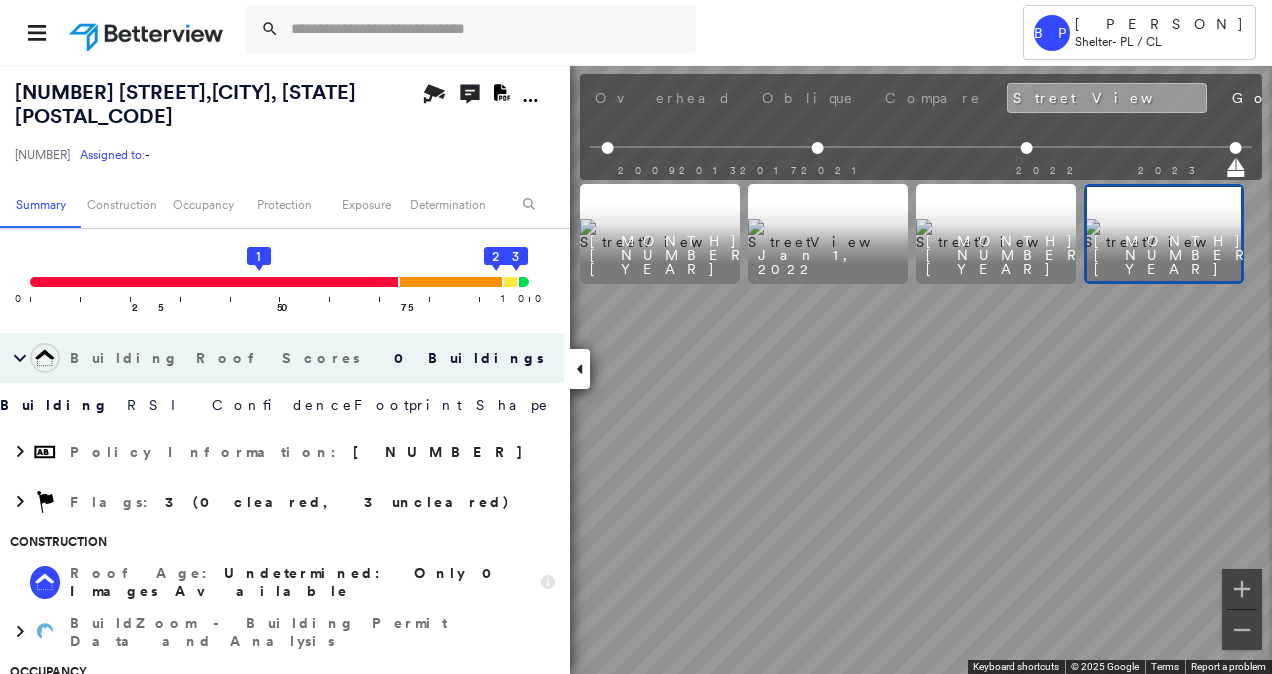 click on "Street View" at bounding box center [1107, 98] 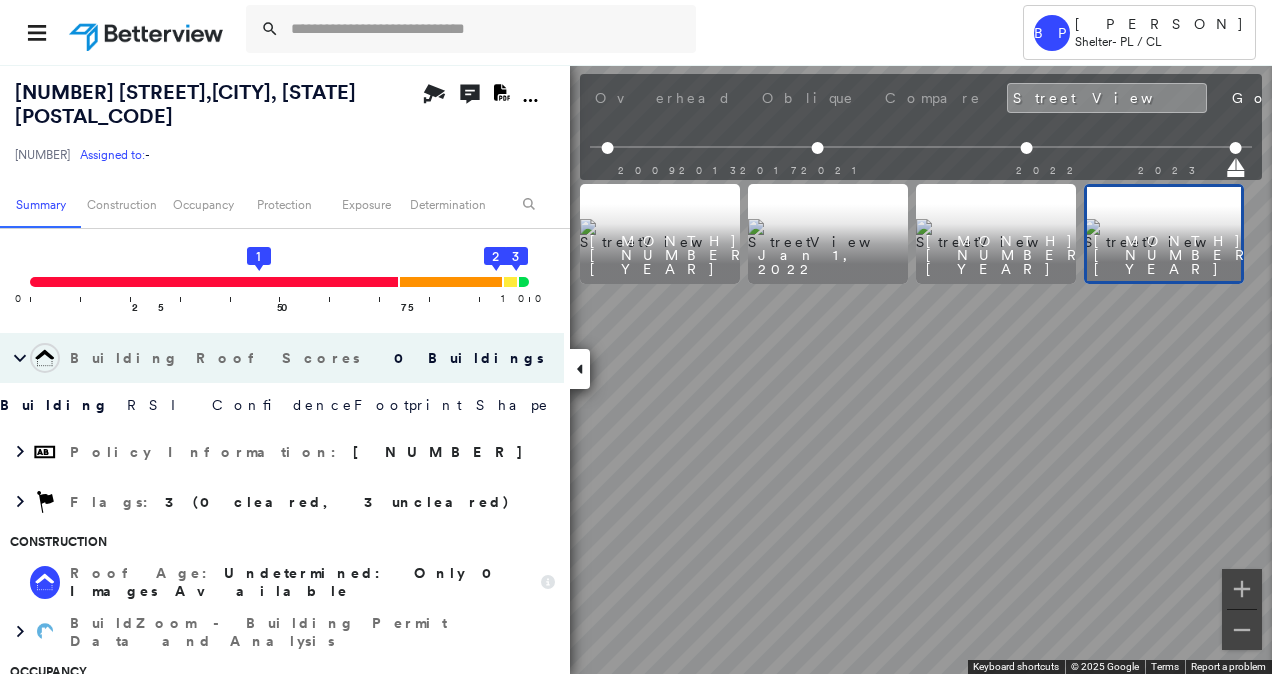 click at bounding box center (1164, 234) 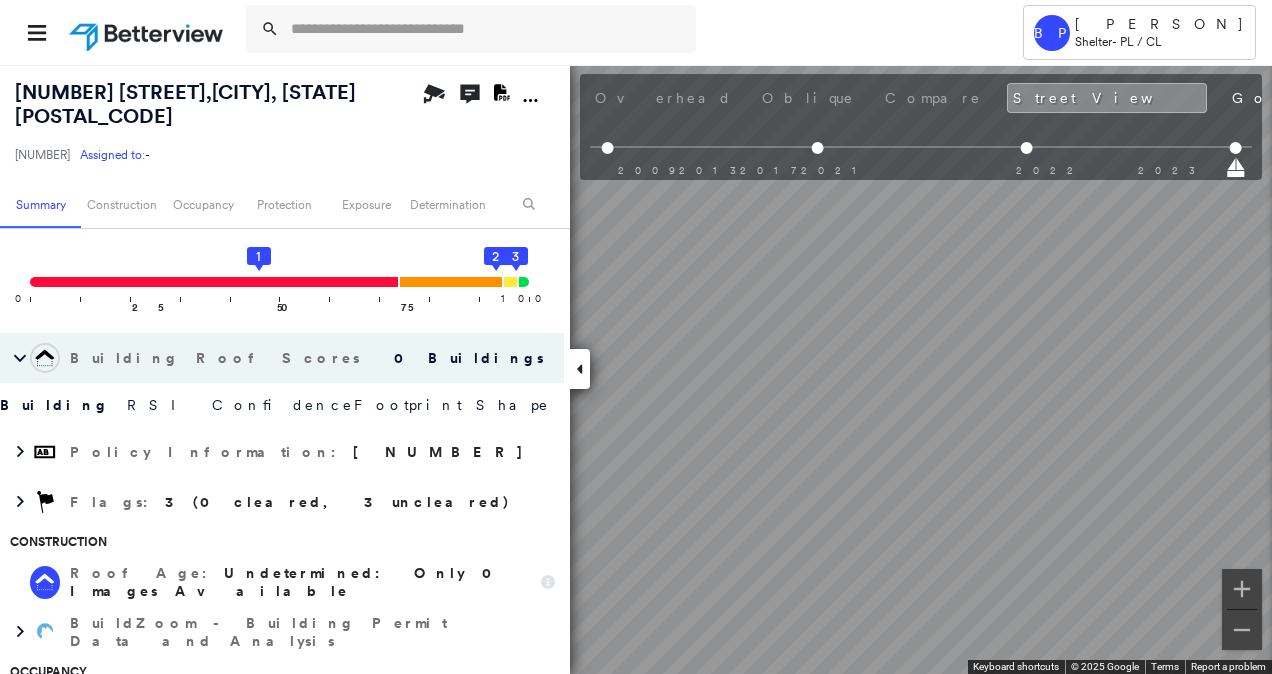 click 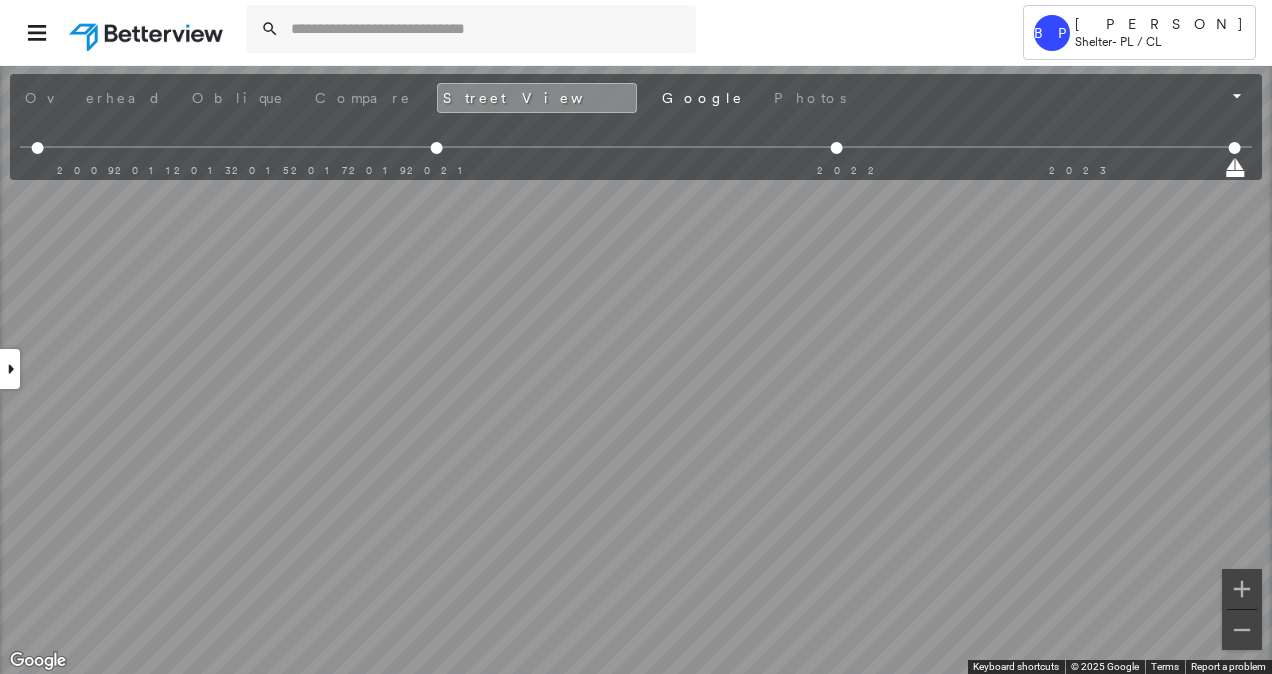 click at bounding box center (10, 369) 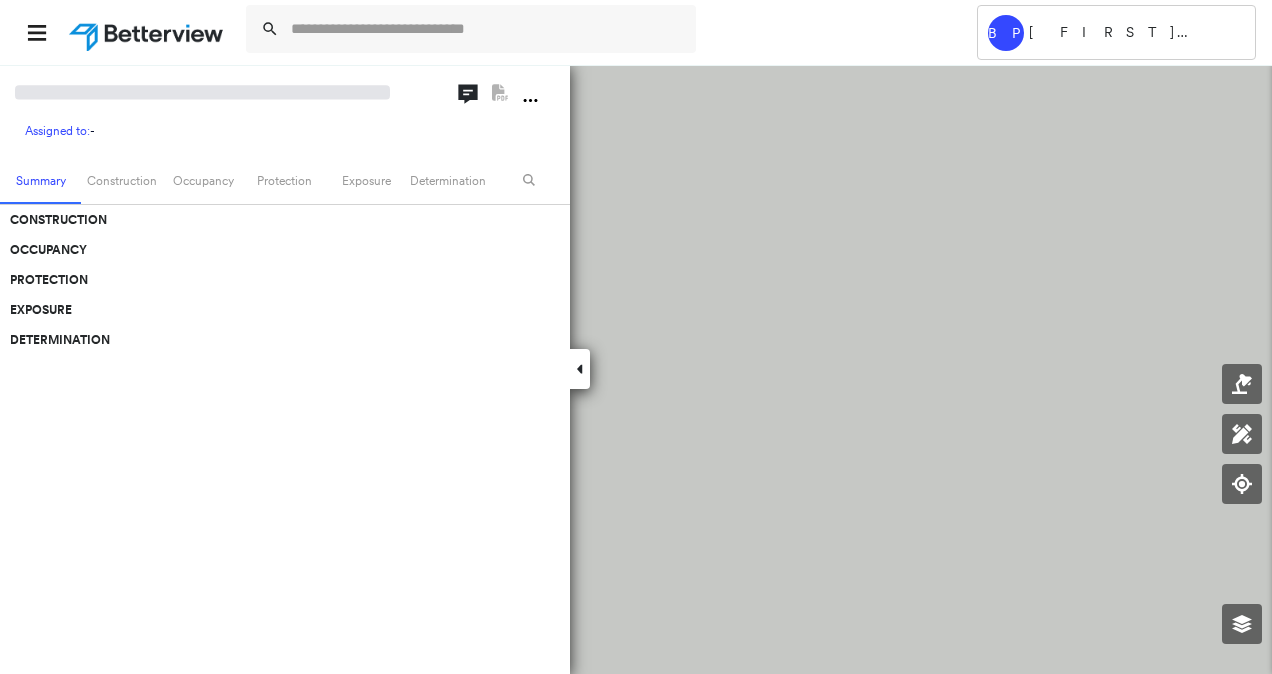 scroll, scrollTop: 0, scrollLeft: 0, axis: both 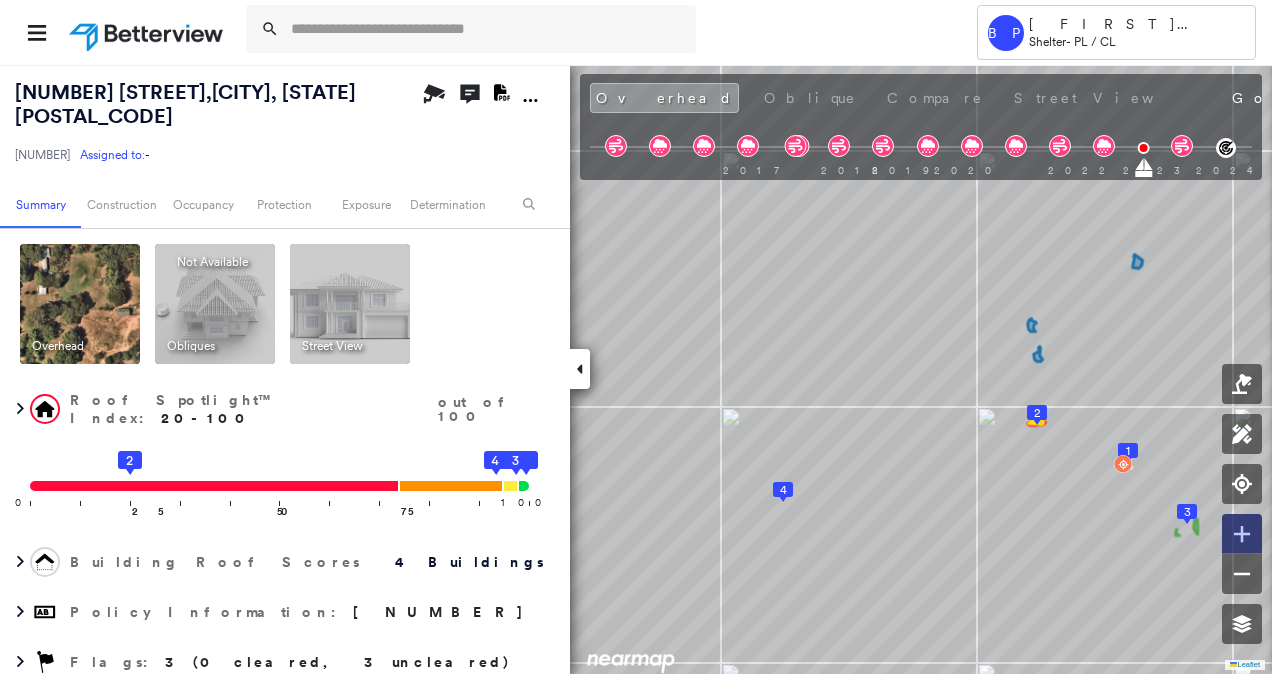 click at bounding box center [1242, 534] 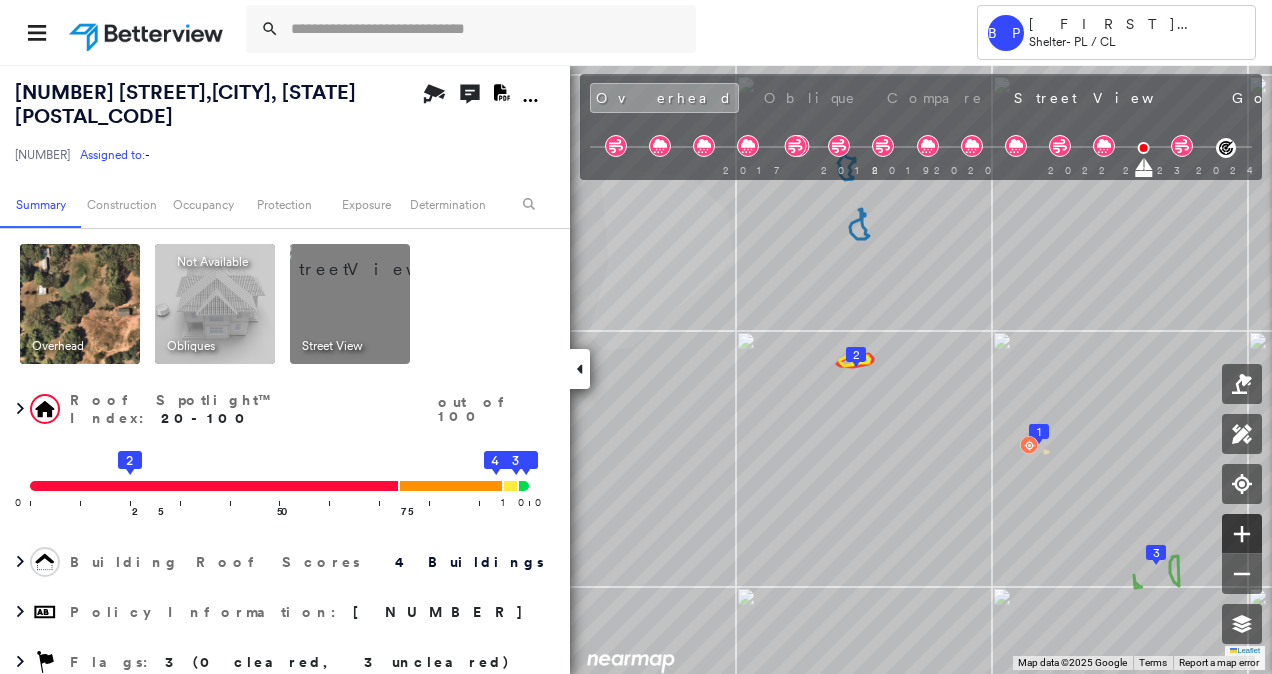 click 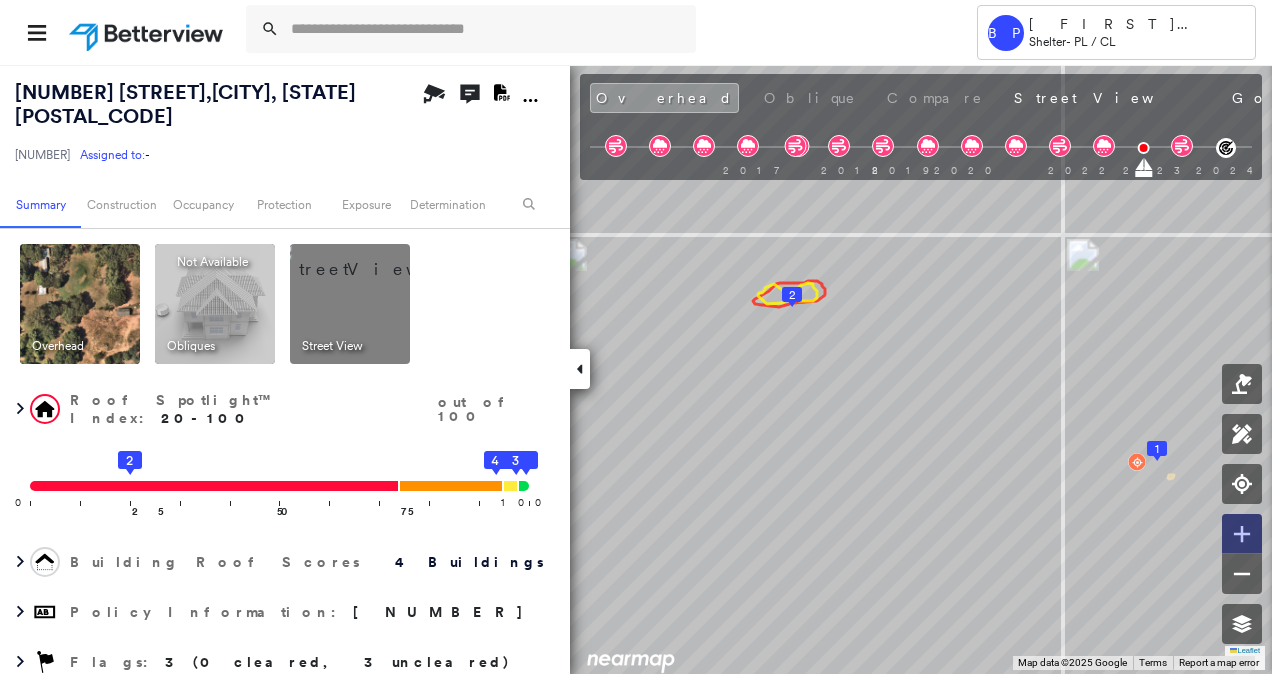 click 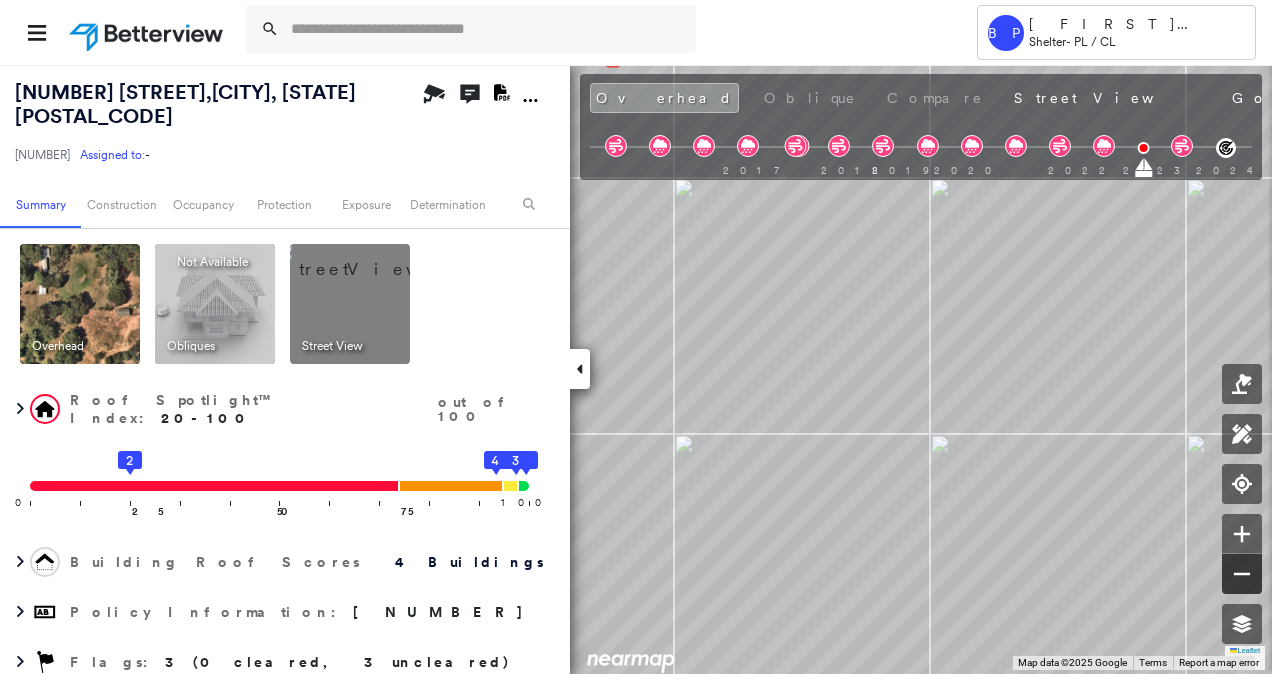 click 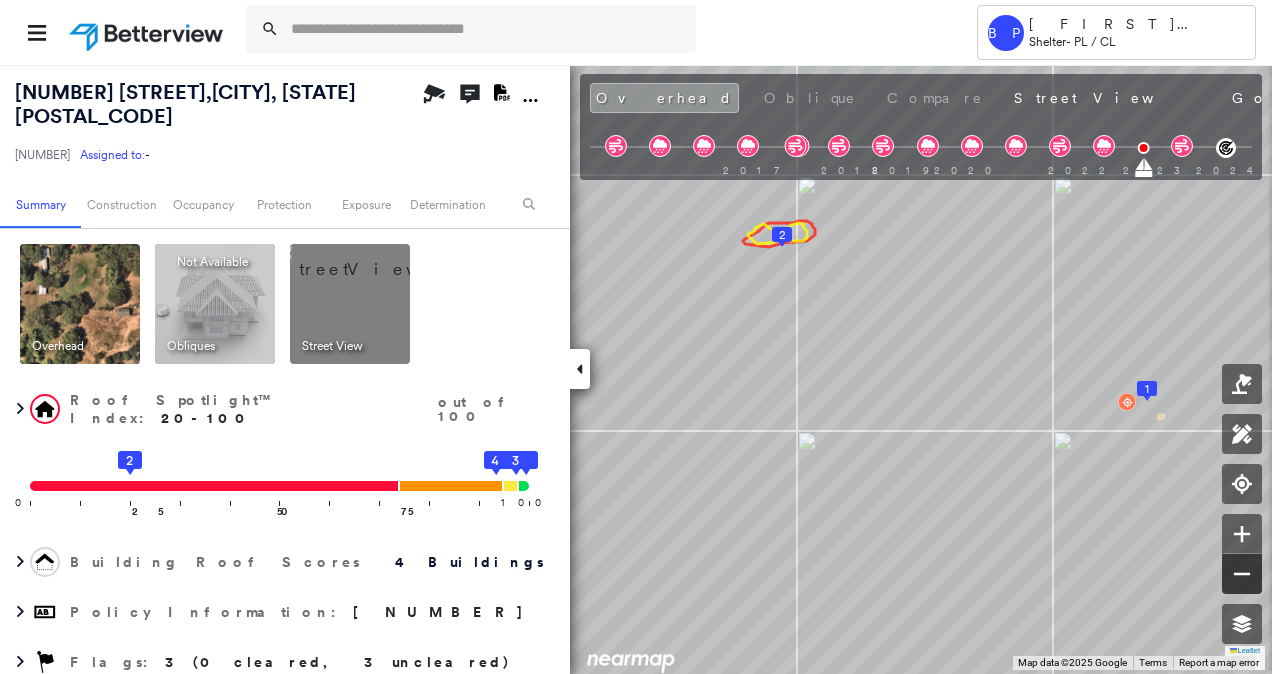 click 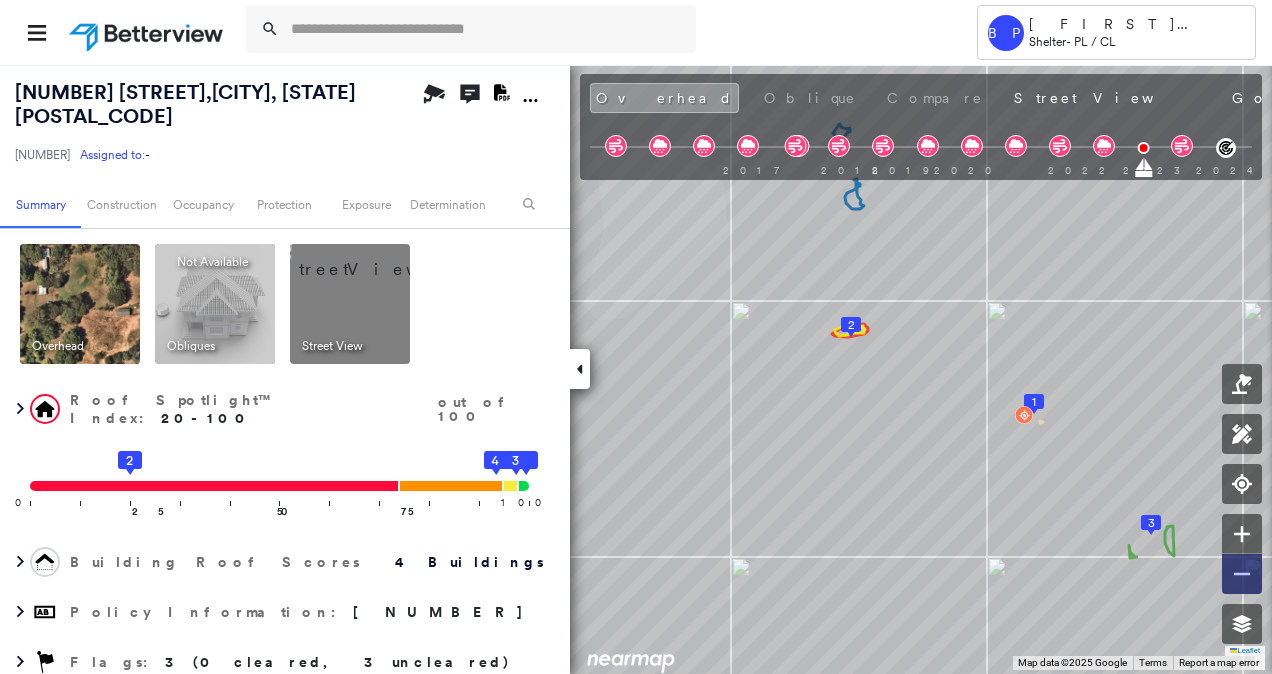 click 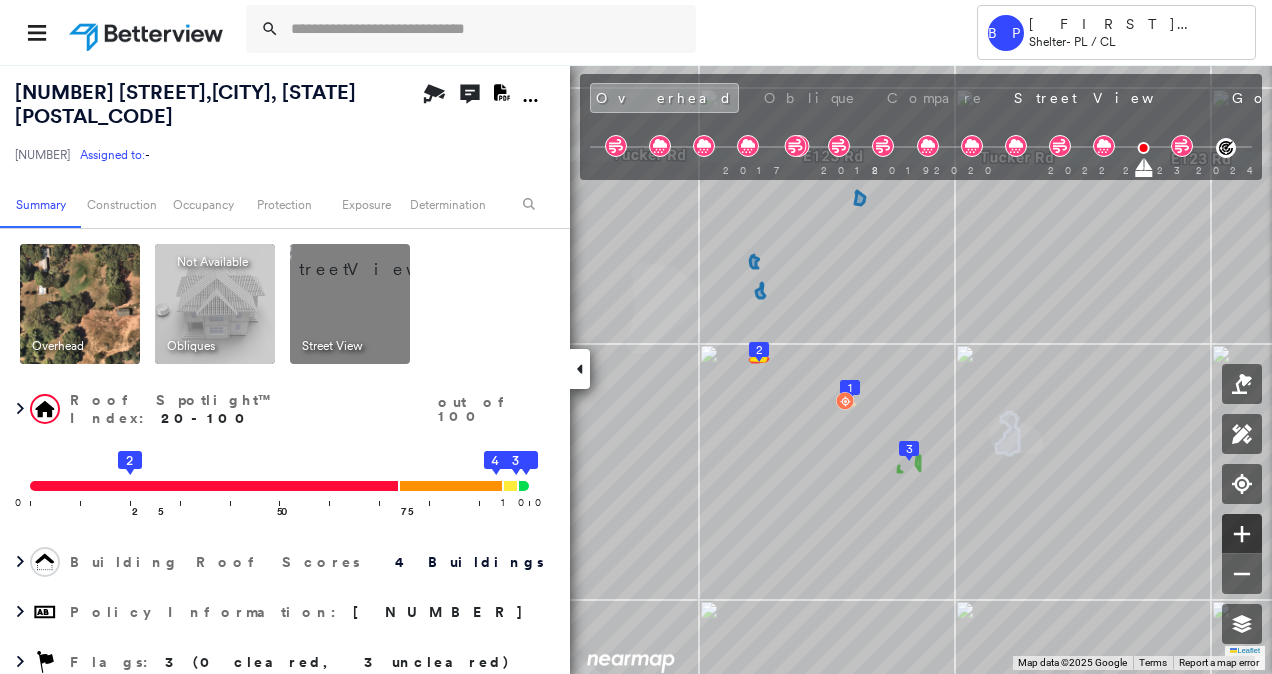 click at bounding box center (1242, 534) 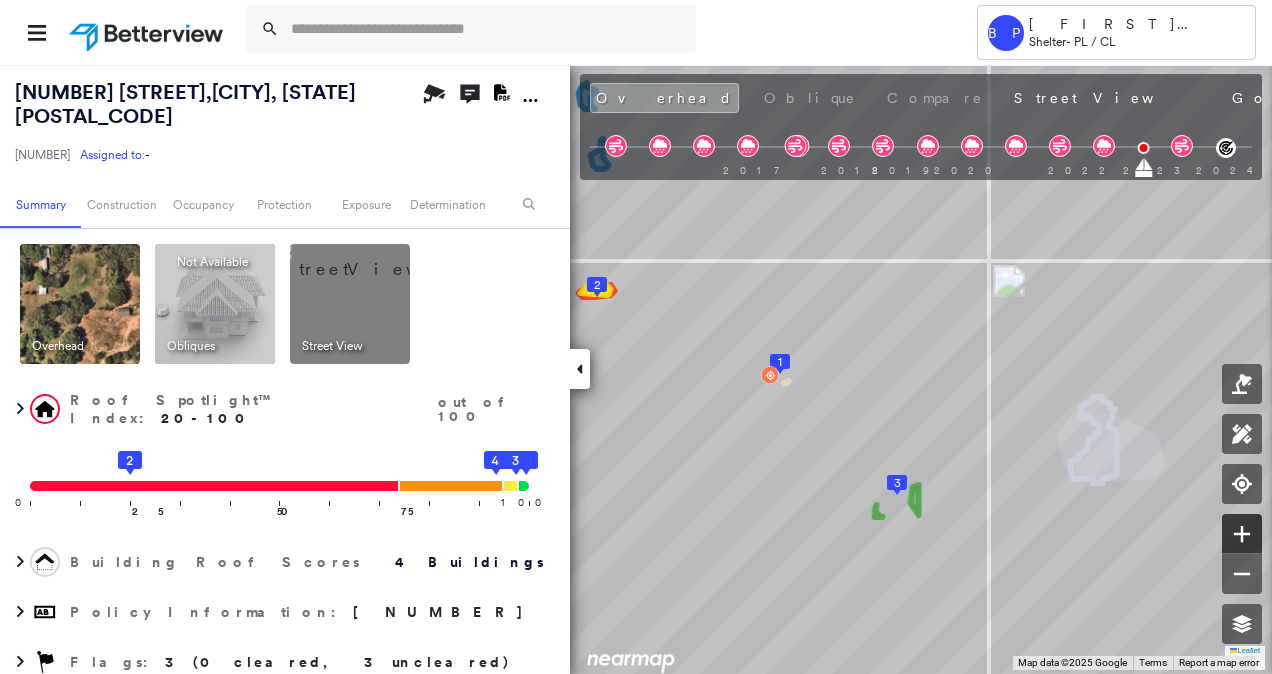 click at bounding box center (1242, 534) 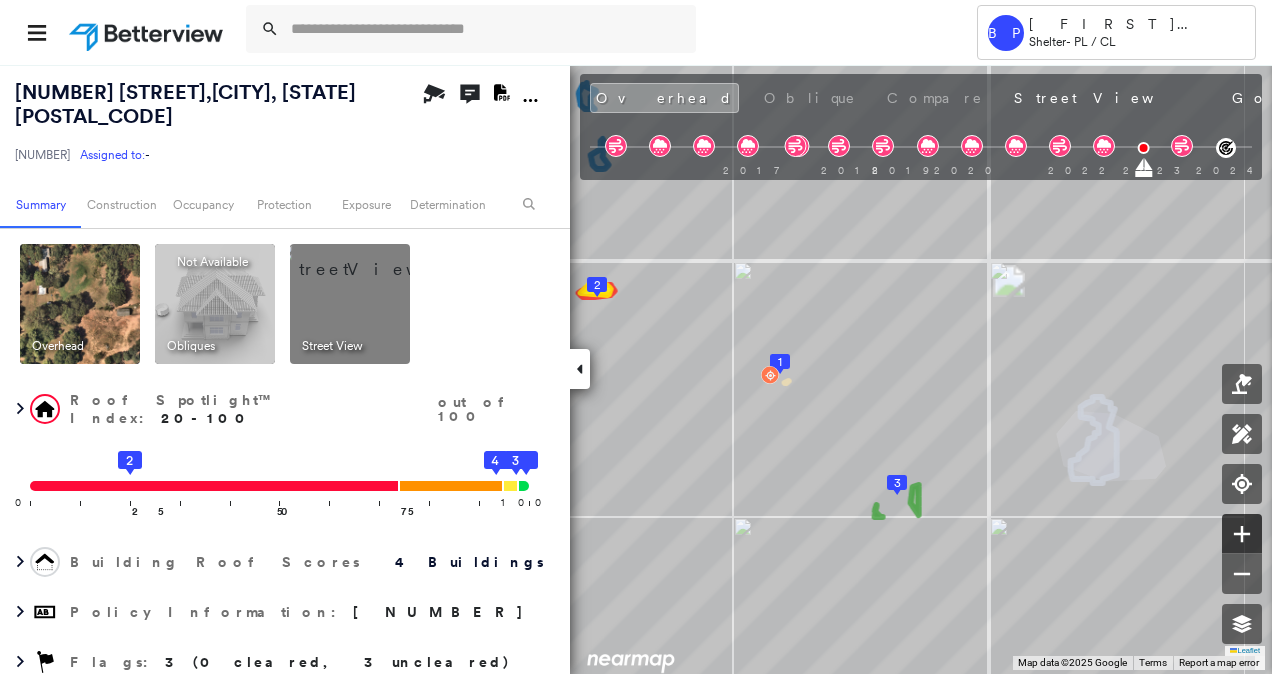 click at bounding box center (1242, 534) 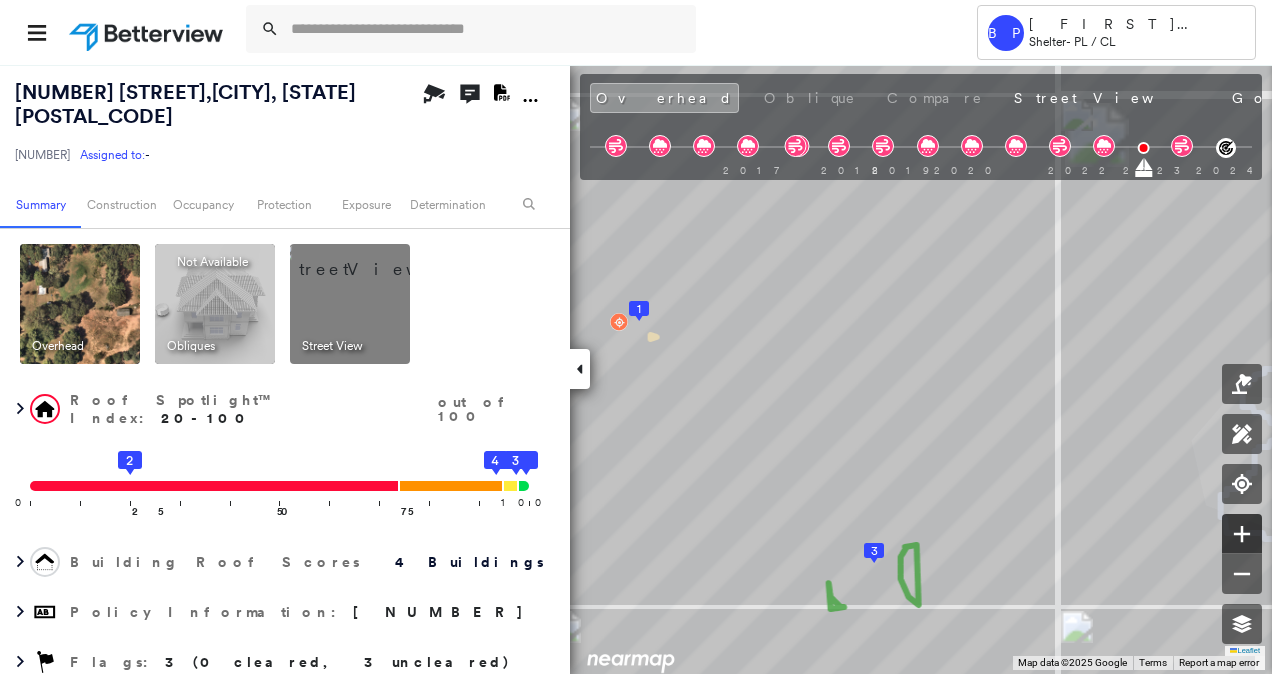 click at bounding box center [1242, 534] 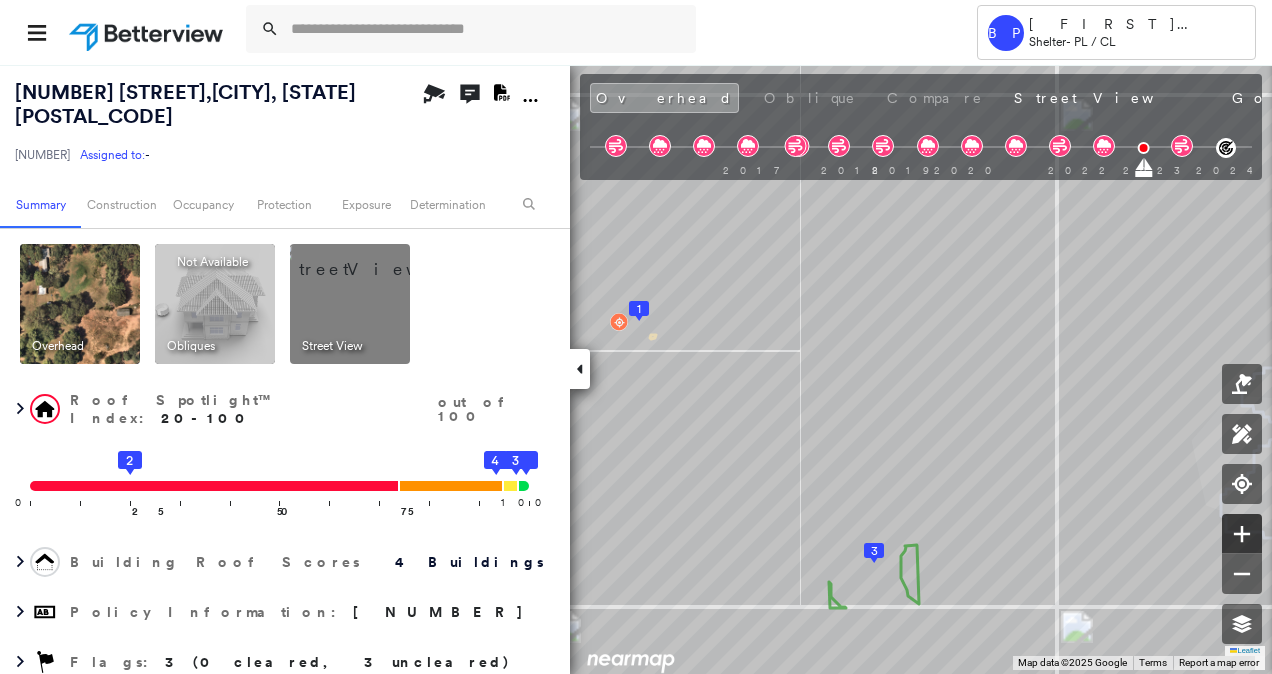 click at bounding box center (1242, 534) 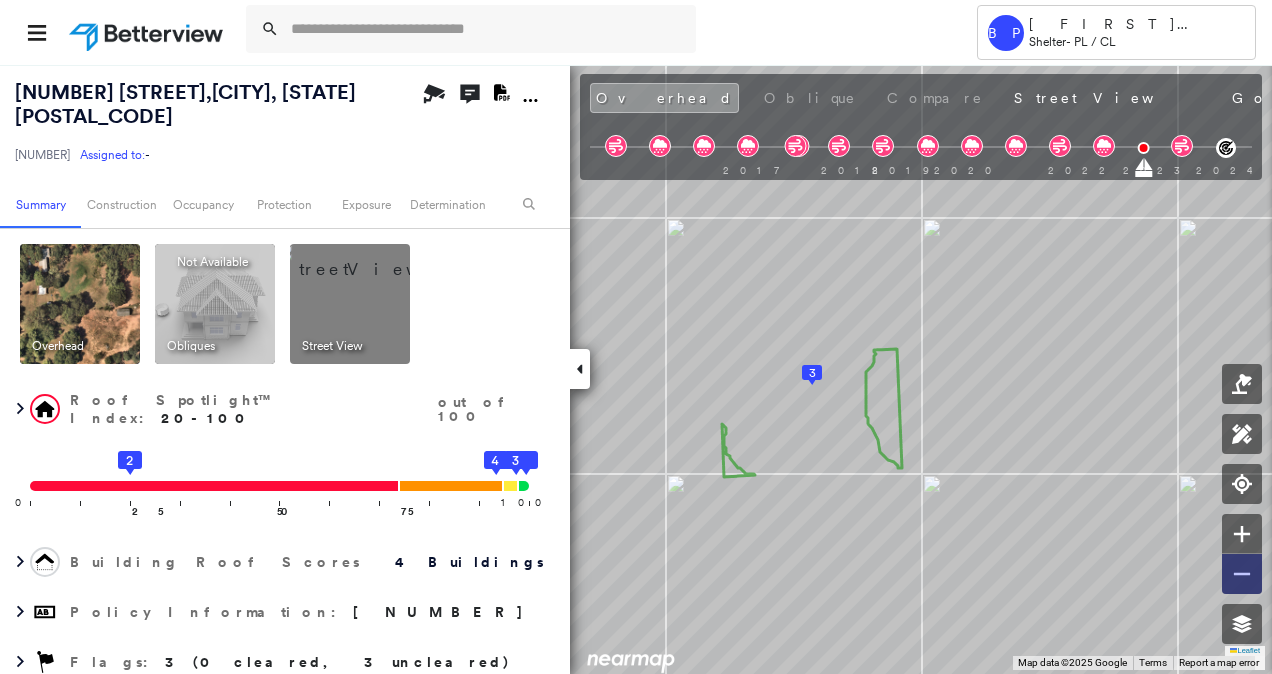 click at bounding box center (1242, 574) 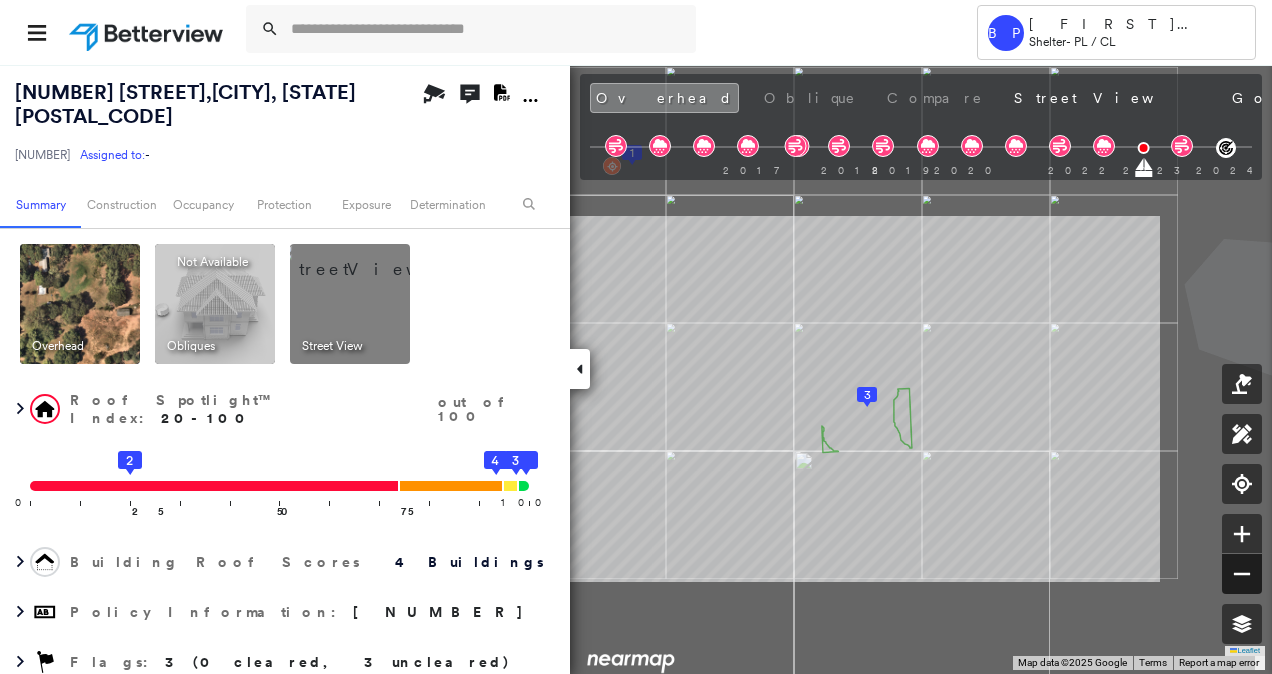 click at bounding box center [1242, 574] 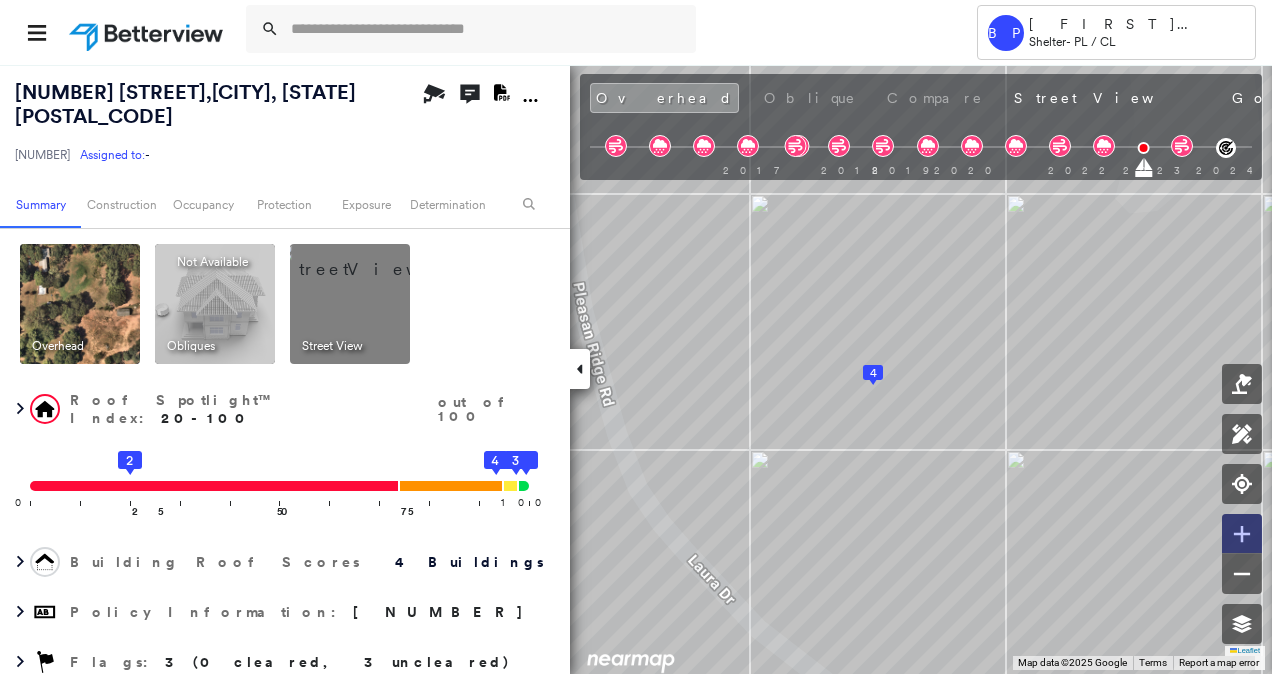 click 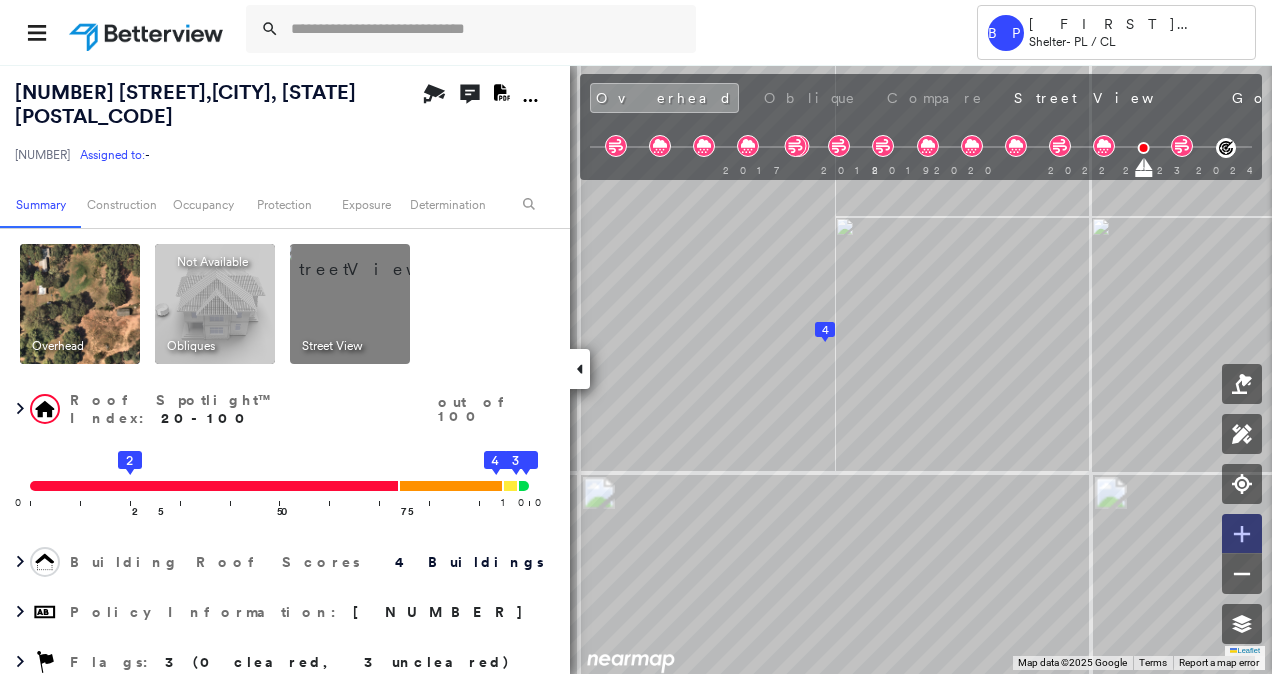 click at bounding box center (1242, 534) 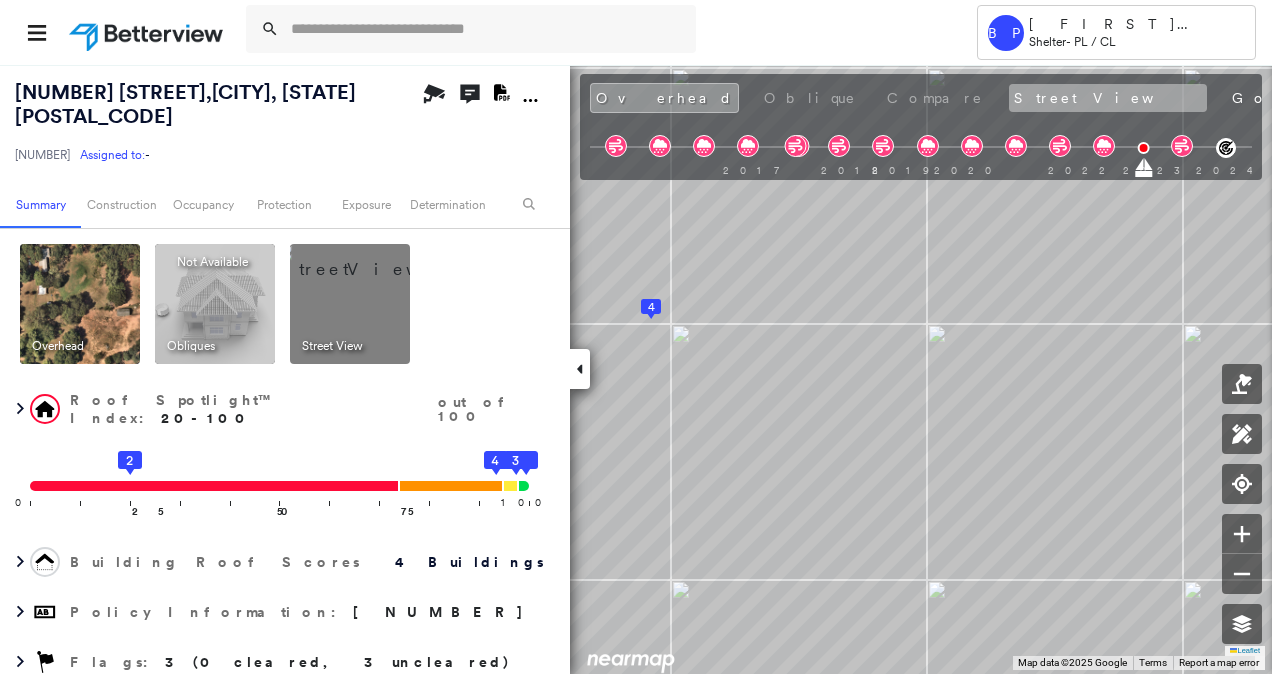 click on "Street View" at bounding box center [1108, 98] 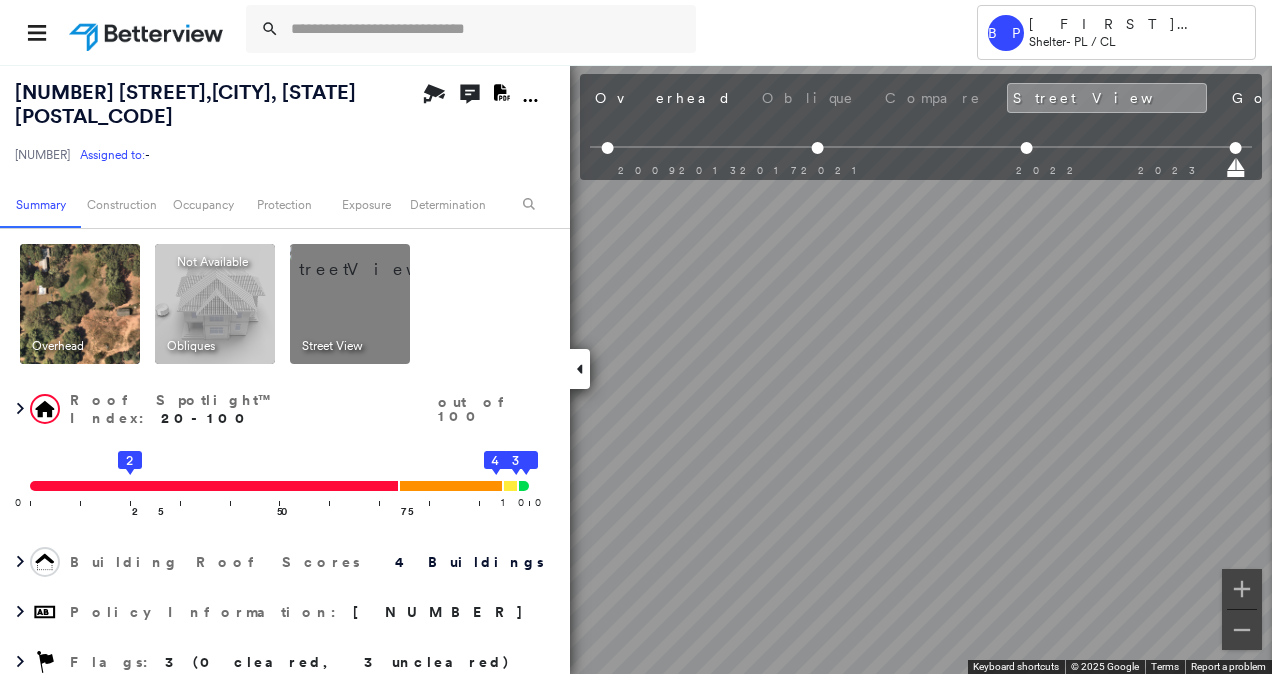 click on "Tower BP Brian Price Shelter  -   PL / CL 42723 TUCKER RD ,  TECUMSEH, OK 74873 271350108430380002 Assigned to:  - Assigned to:  - 271350108430380002 Assigned to:  - Open Comments Download PDF Report Summary Construction Occupancy Protection Exposure Determination Overhead Obliques Not Available ; Street View Roof Spotlight™ Index :  20-100 out of 100 0 100 25 2 50 75 1 3 4 Building Roof Scores 4 Buildings Policy Information :  271350108430380002 Flags :  3 (0 cleared, 3 uncleared) Construction Roof Spotlights :  Staining, Worn Shingles, Overhang, Vent Property Features :  Water Hazard, Playground Roof Age :  Undetermined: Only 1 Image Available Roof Size & Shape :  4 buildings  BuildZoom - Building Permit Data and Analysis Occupancy Place Detail Protection Exposure FEMA Risk Index Hail Claim Predictor: Most Risky 1   out of  5 Wind Claim Predictor: Most Risky 1   out of  5 Wildfire Regional Hazard: 3   out of  5 Additional Perils Determination Flags :  3 (0 cleared, 3 uncleared) Uncleared Flags (3) Clear" at bounding box center (636, 337) 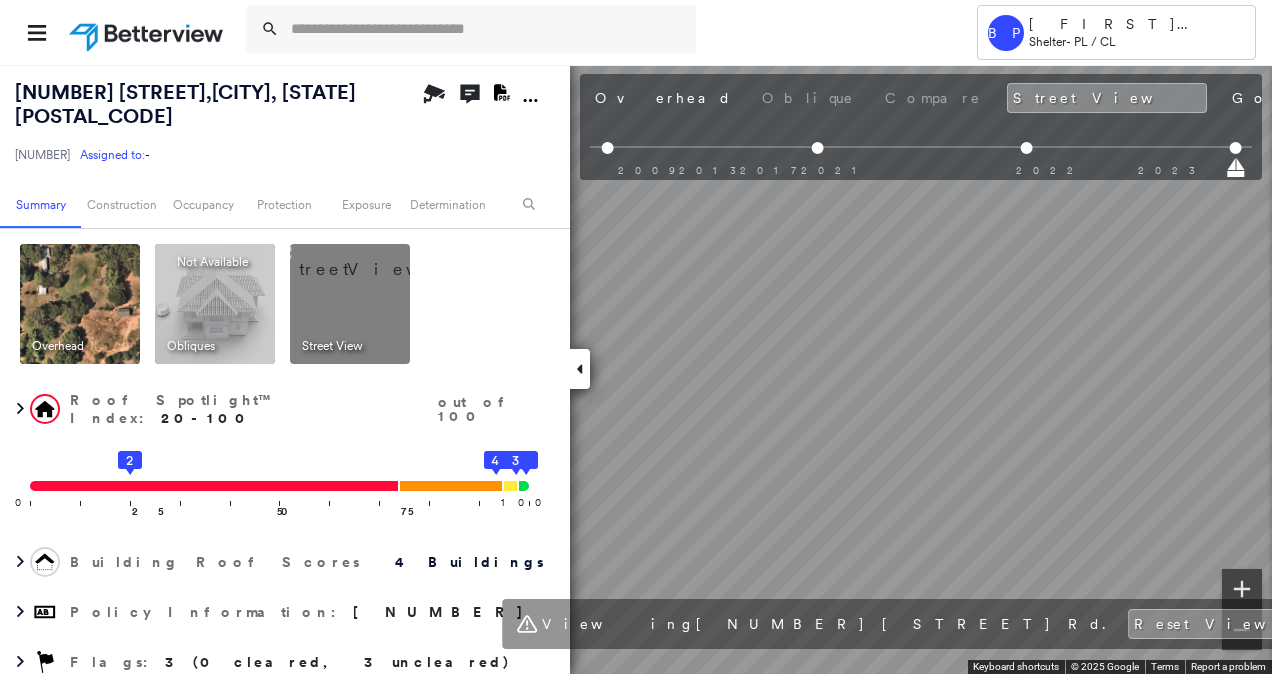 click at bounding box center [1242, 589] 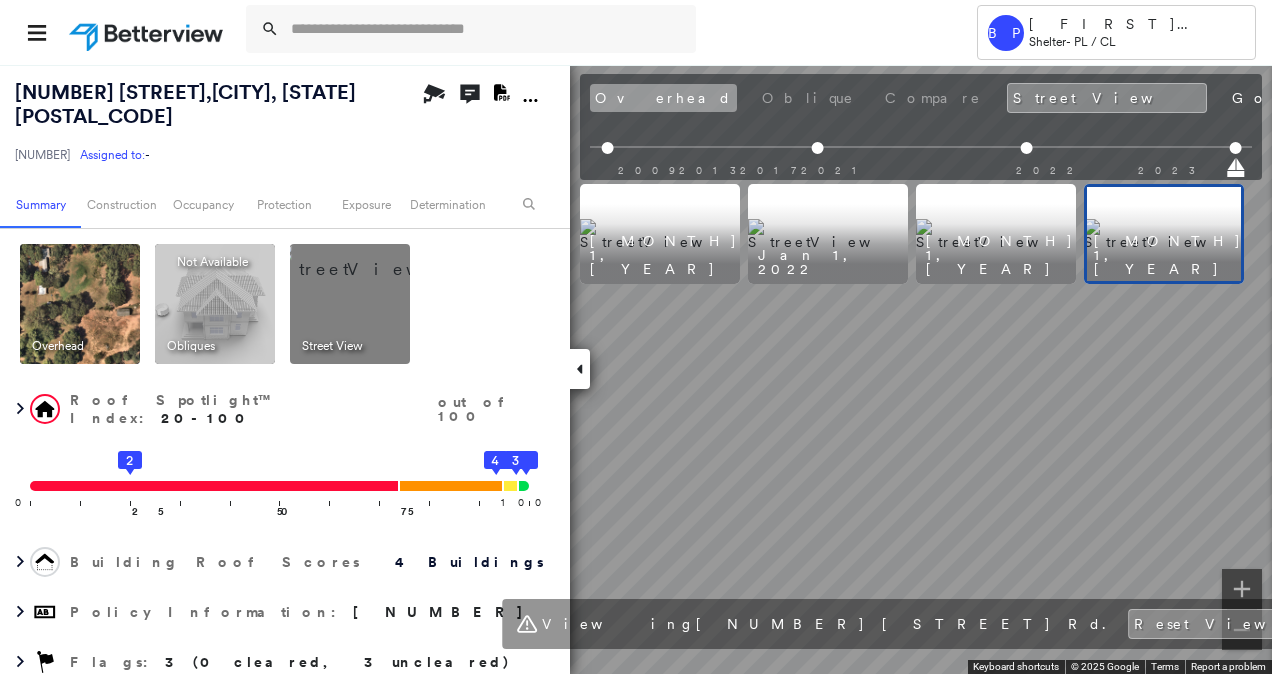click on "Overhead" at bounding box center [663, 98] 